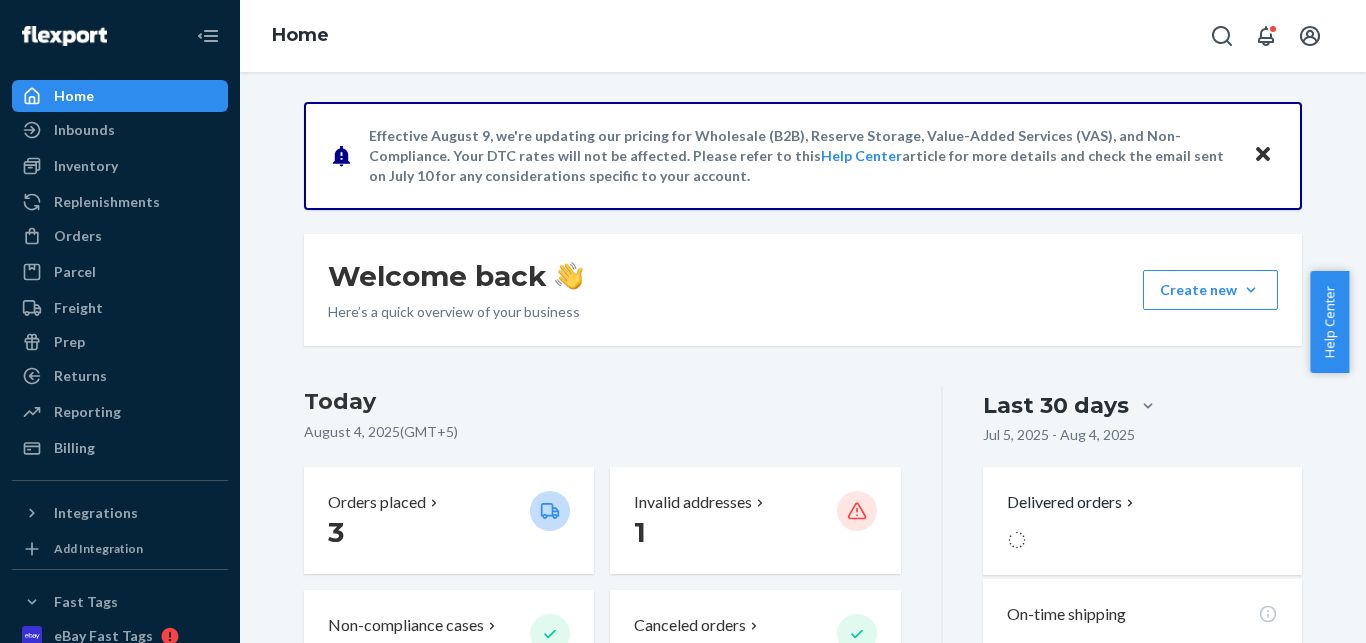 scroll, scrollTop: 0, scrollLeft: 0, axis: both 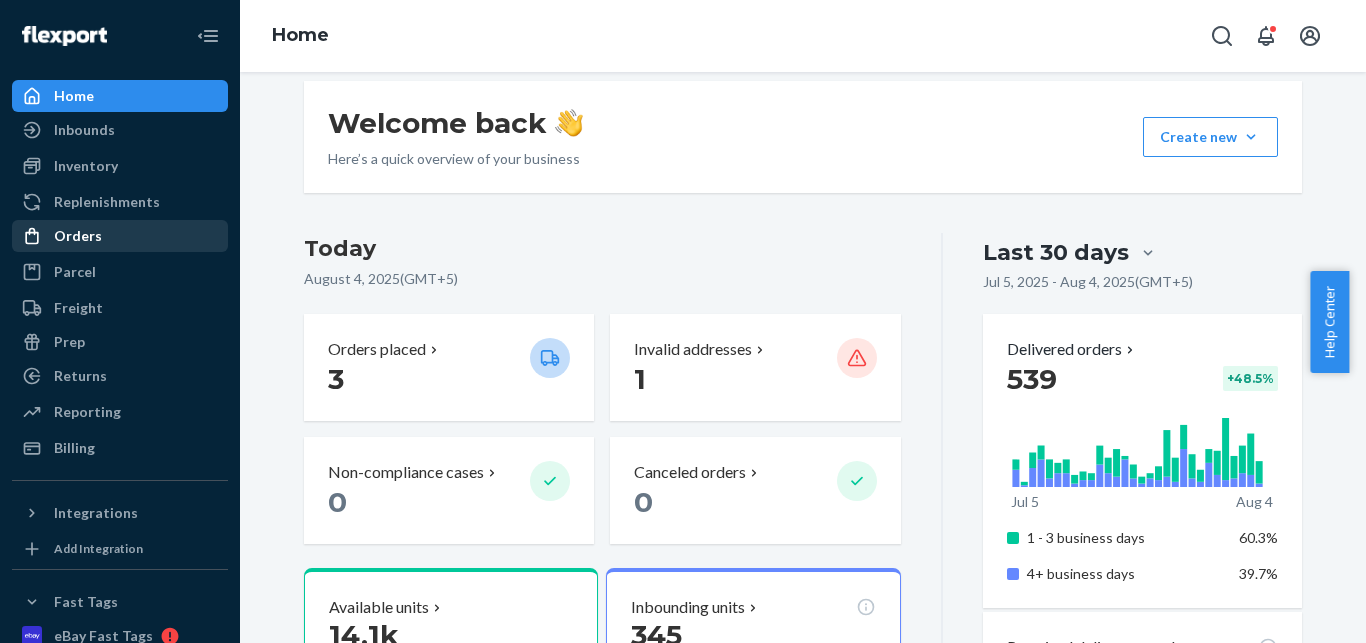 click on "Orders" at bounding box center [120, 236] 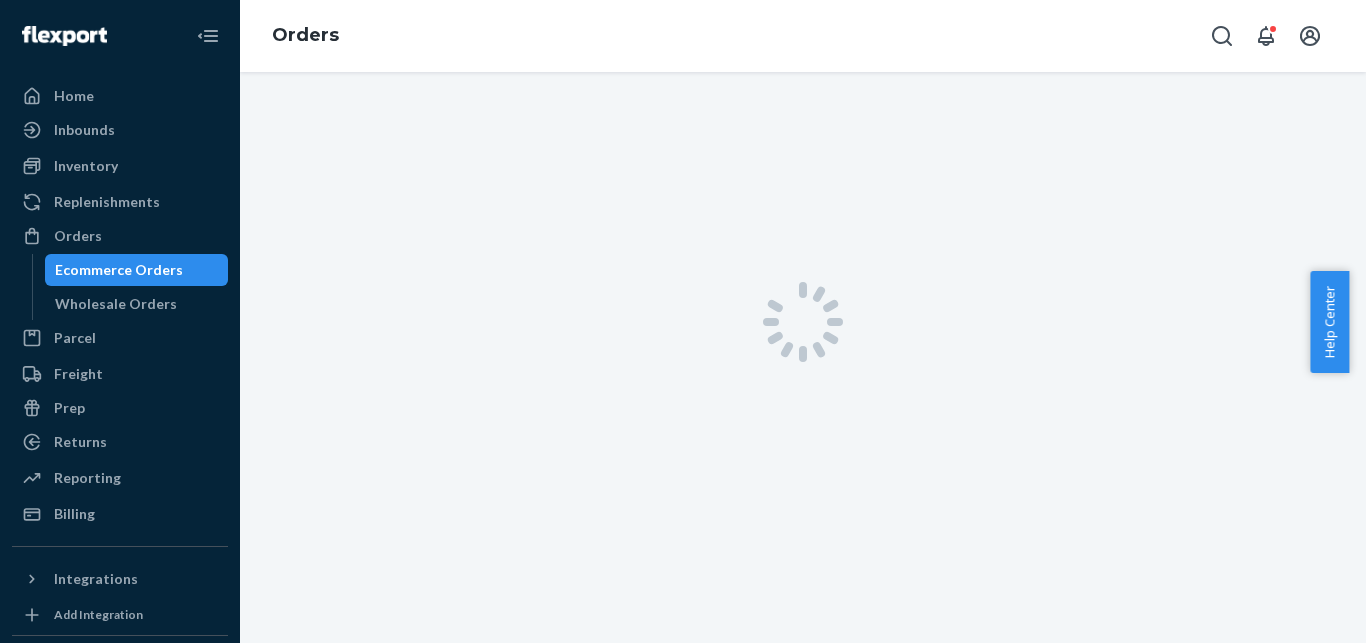 scroll, scrollTop: 0, scrollLeft: 0, axis: both 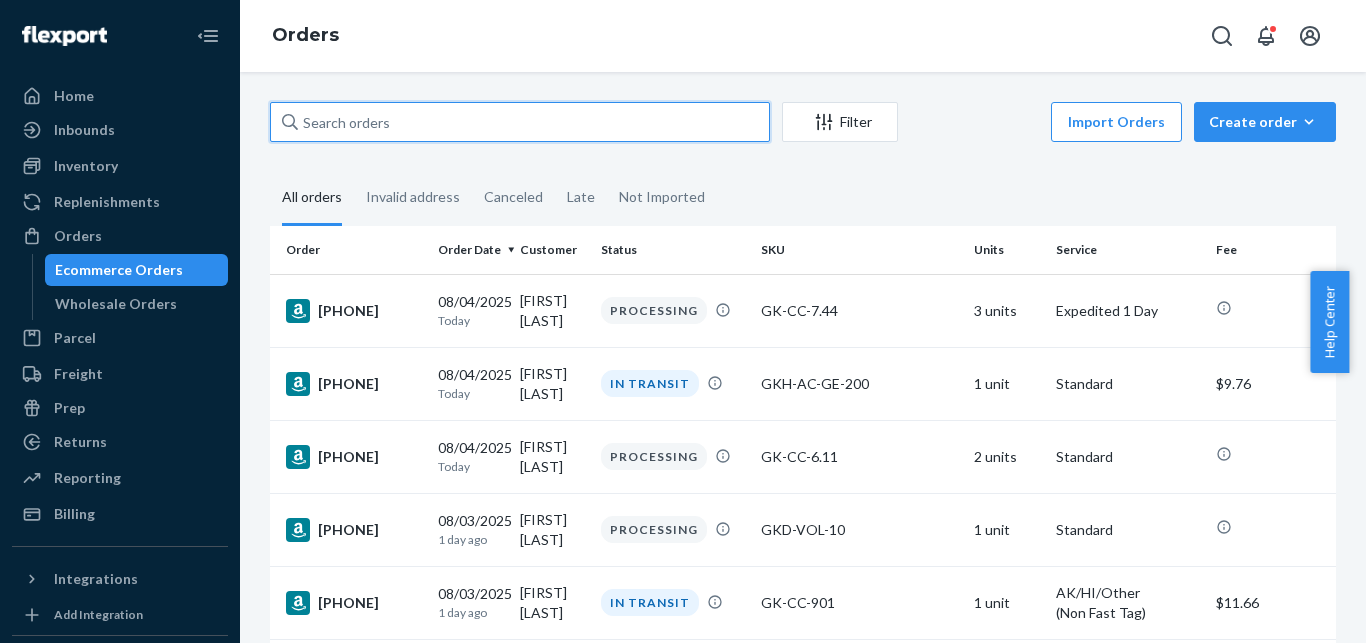 click at bounding box center (520, 122) 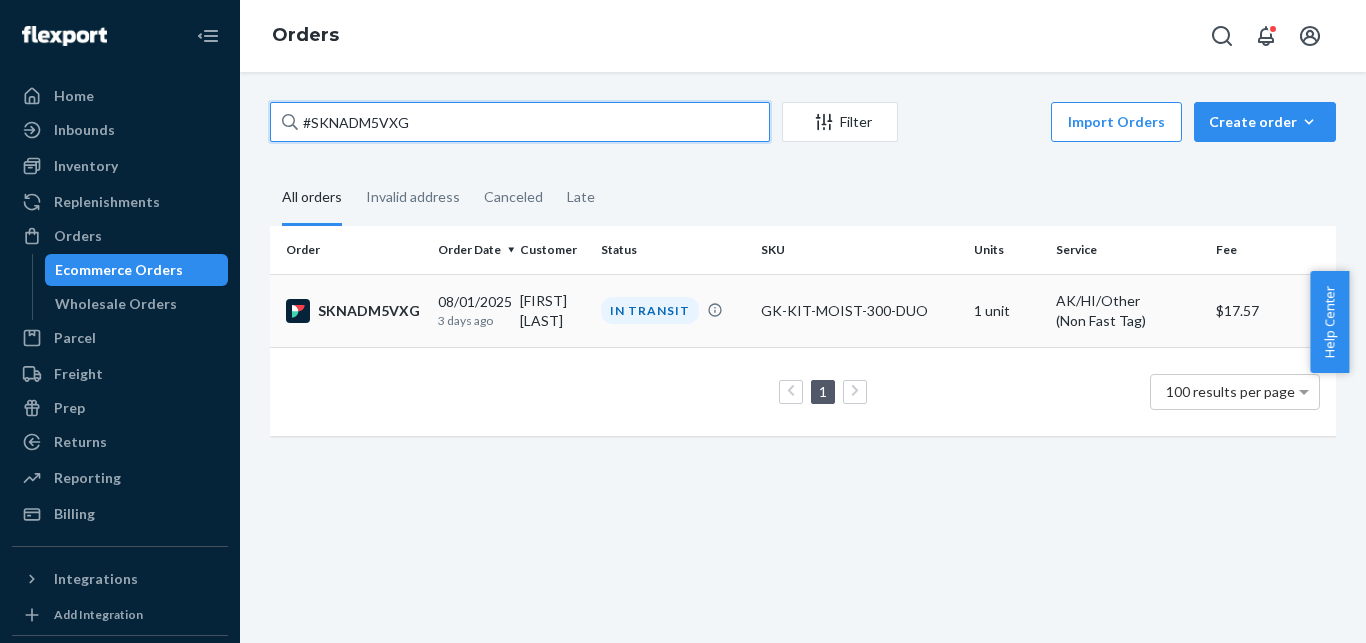 type on "#SKNADM5VXG" 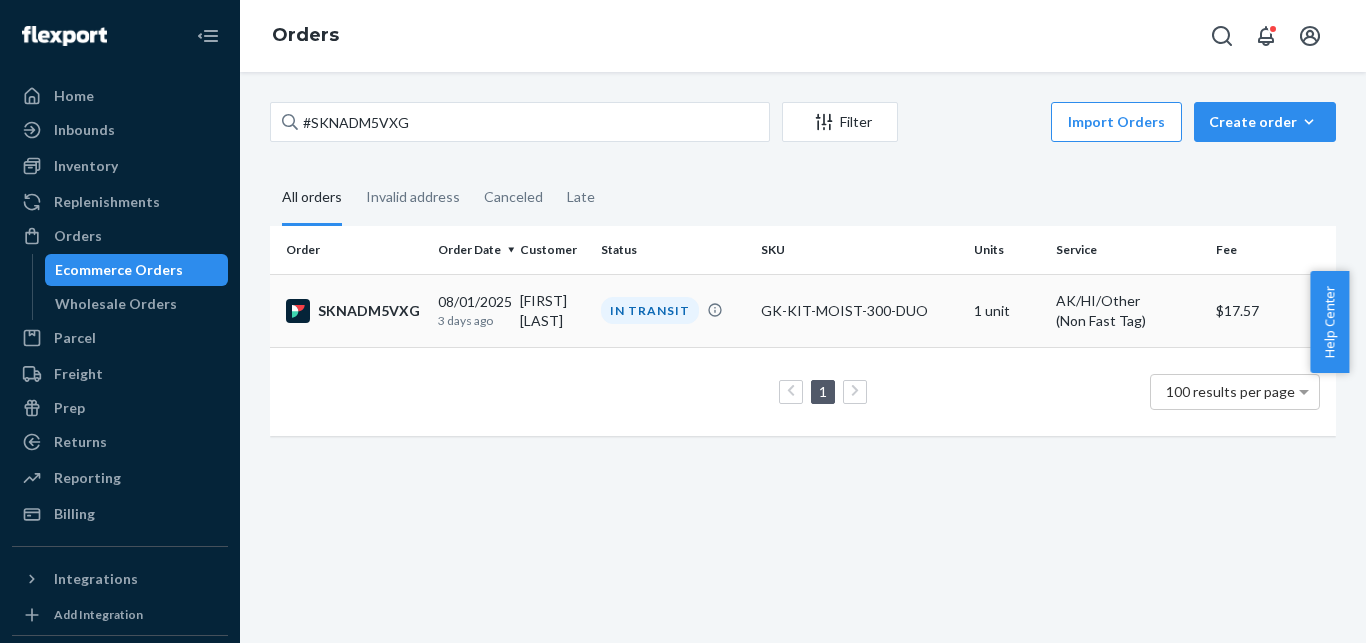 click on "SKNADM5VXG" at bounding box center [354, 311] 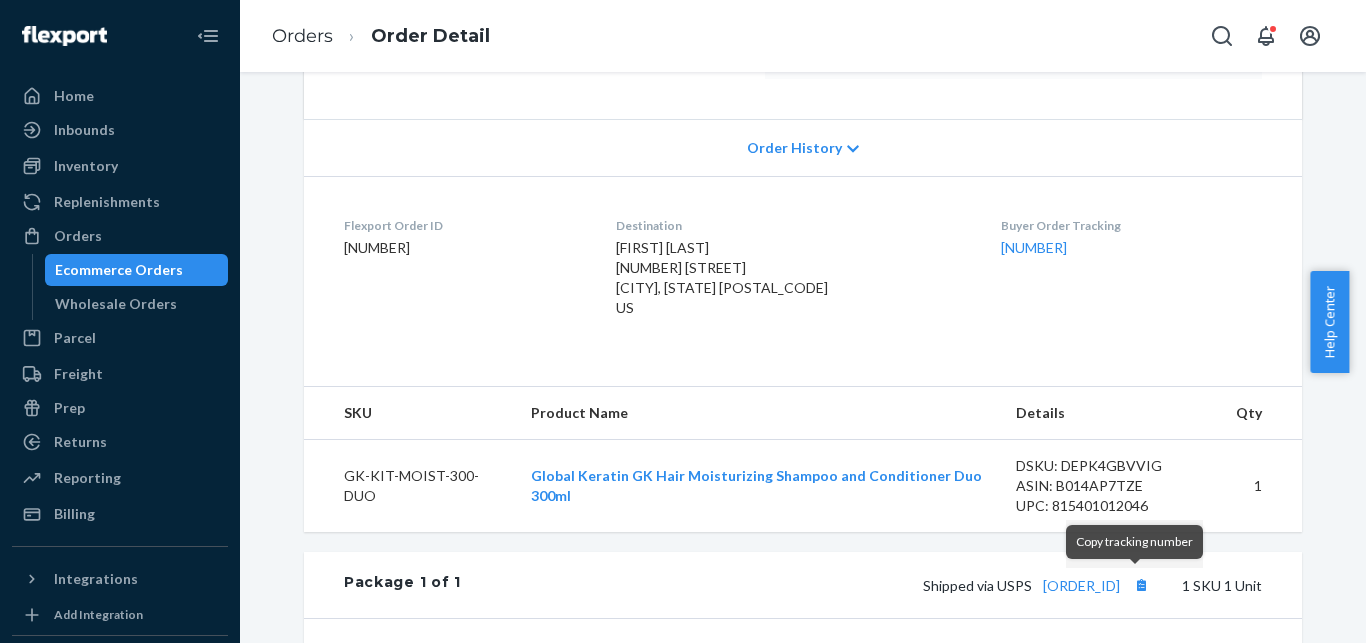 scroll, scrollTop: 382, scrollLeft: 0, axis: vertical 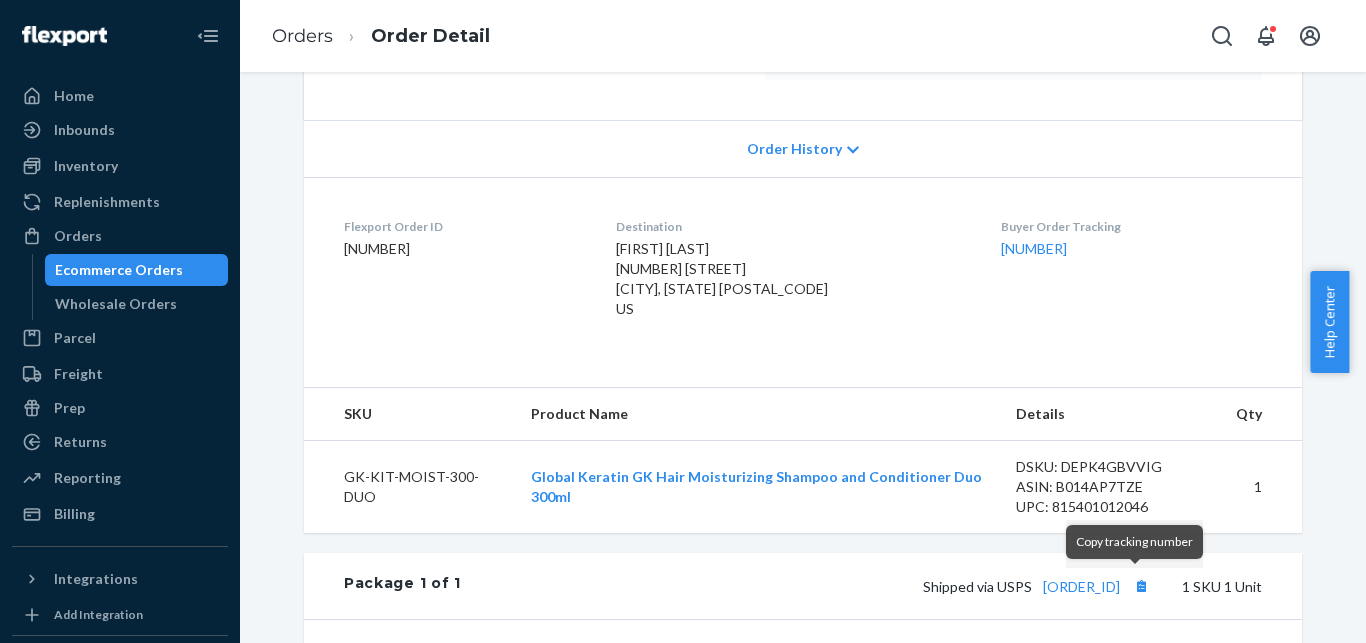 click on "Copy tracking number" at bounding box center [1134, 541] 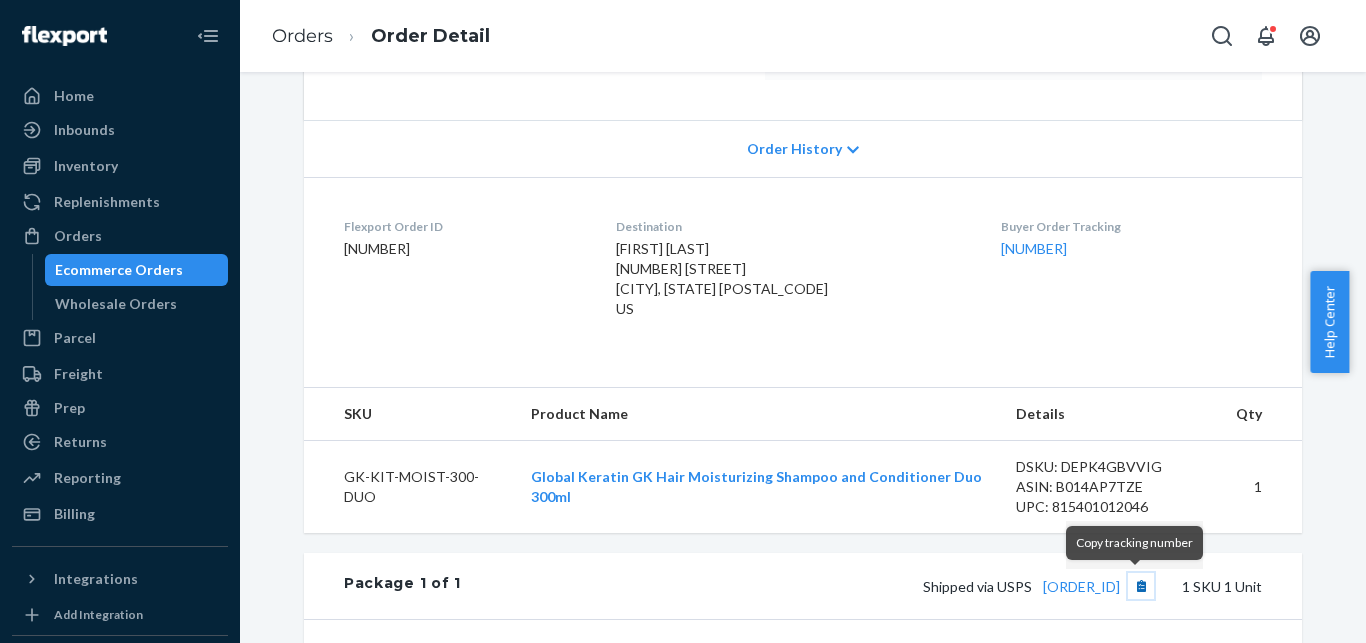 click at bounding box center [1141, 586] 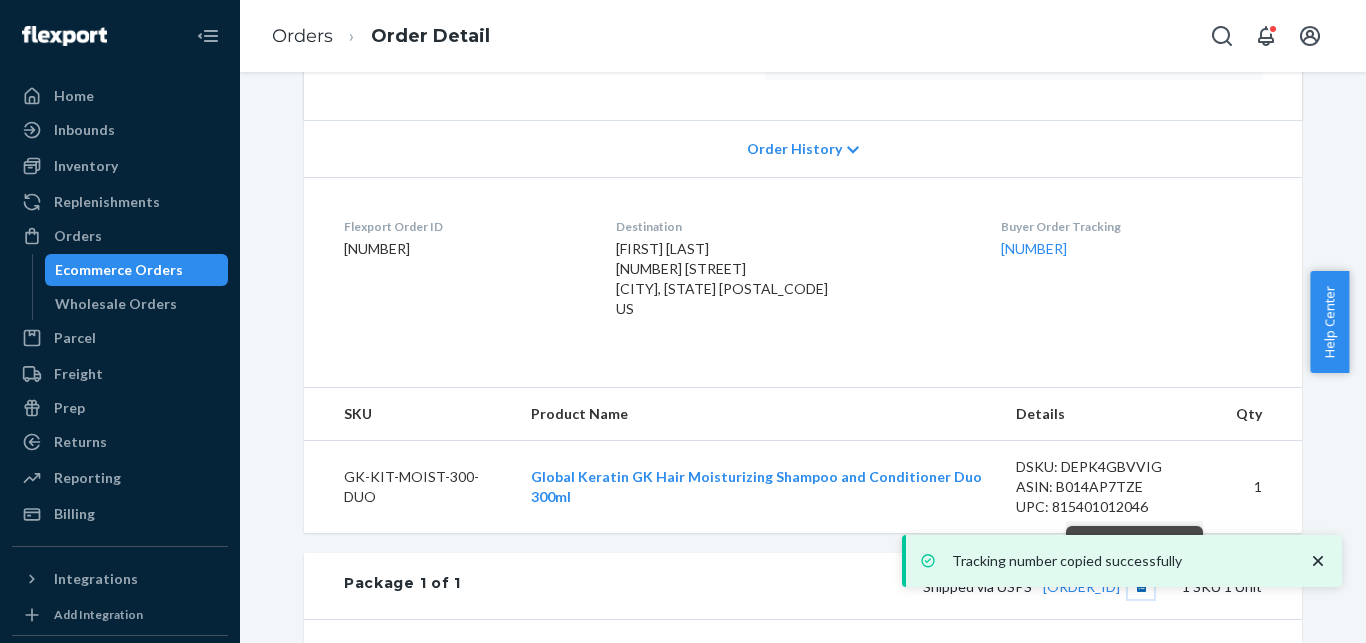 click at bounding box center [1141, 586] 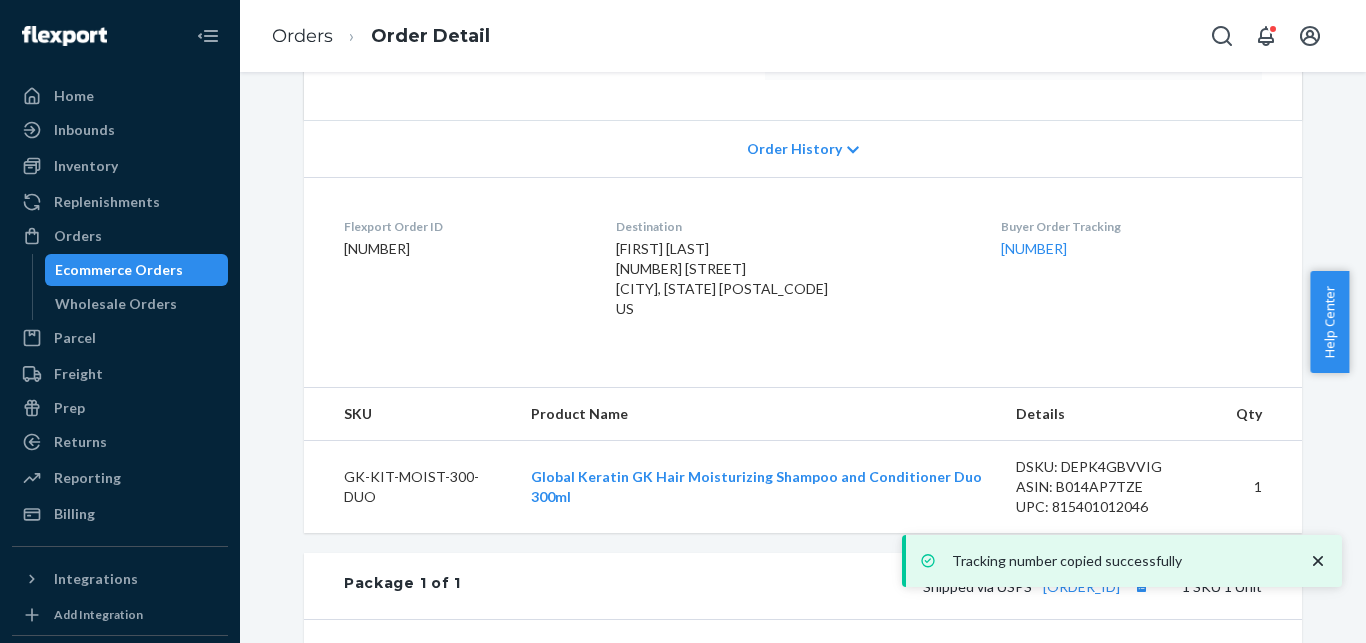 click on "Ecommerce Orders" at bounding box center [119, 270] 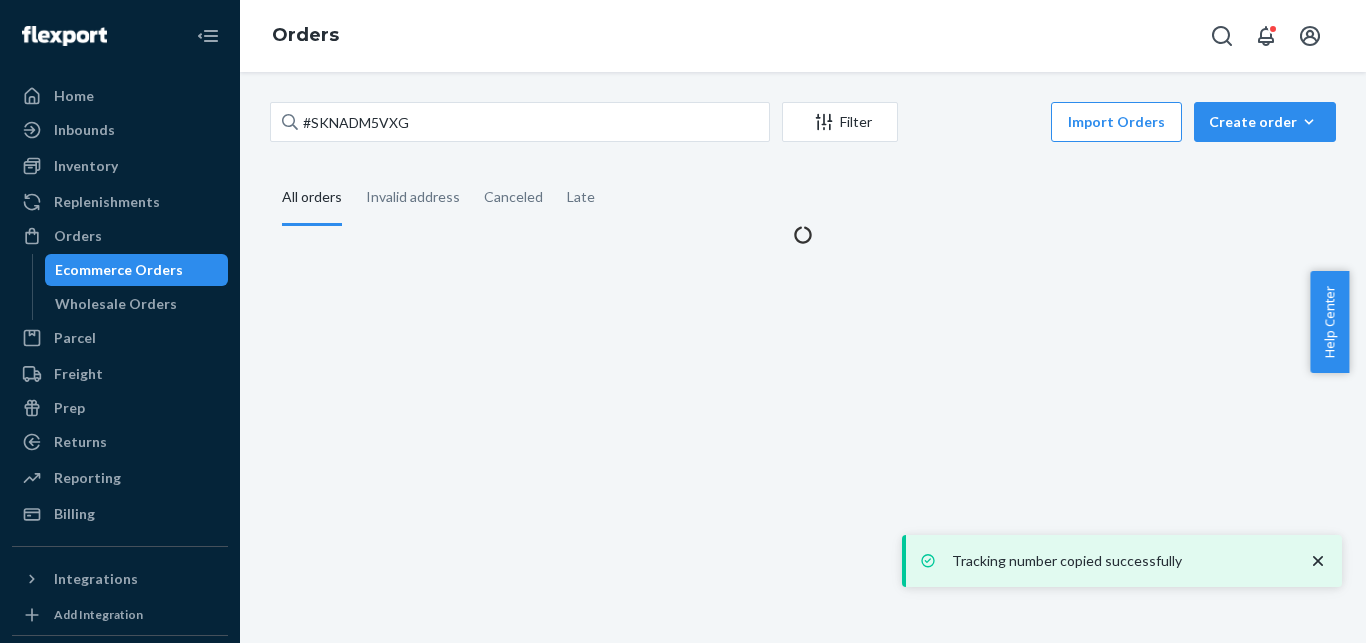scroll, scrollTop: 0, scrollLeft: 0, axis: both 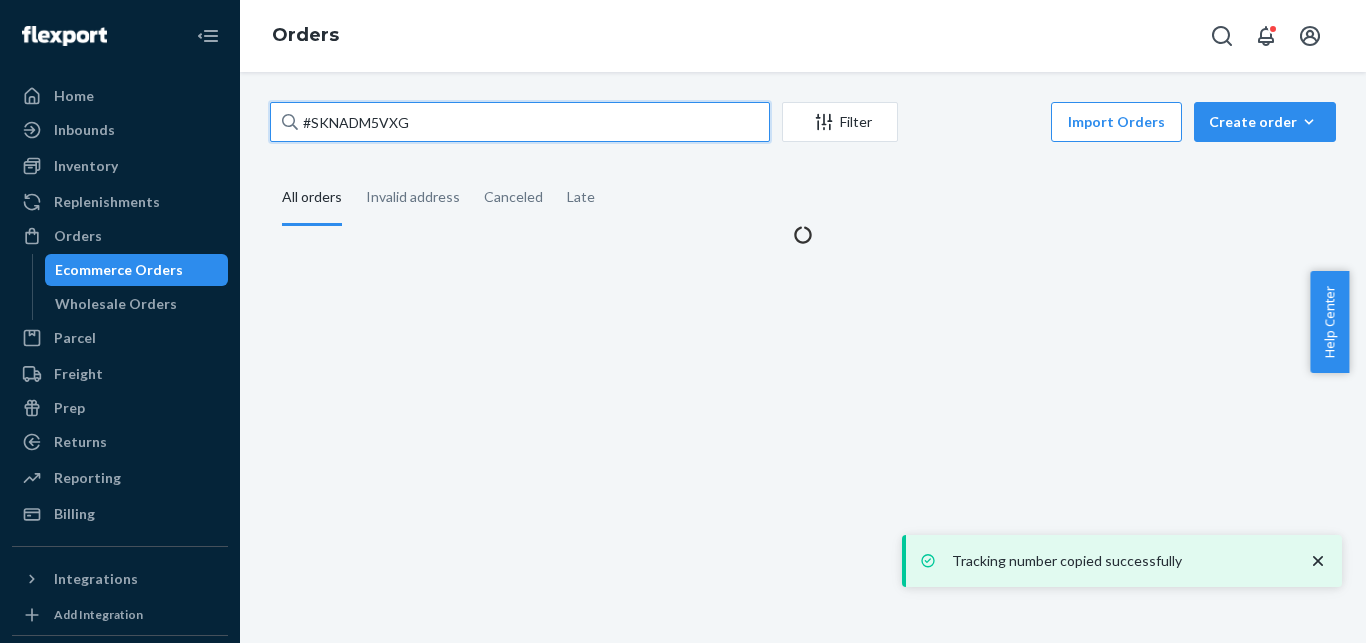 click on "#SKNADM5VXG" at bounding box center (520, 122) 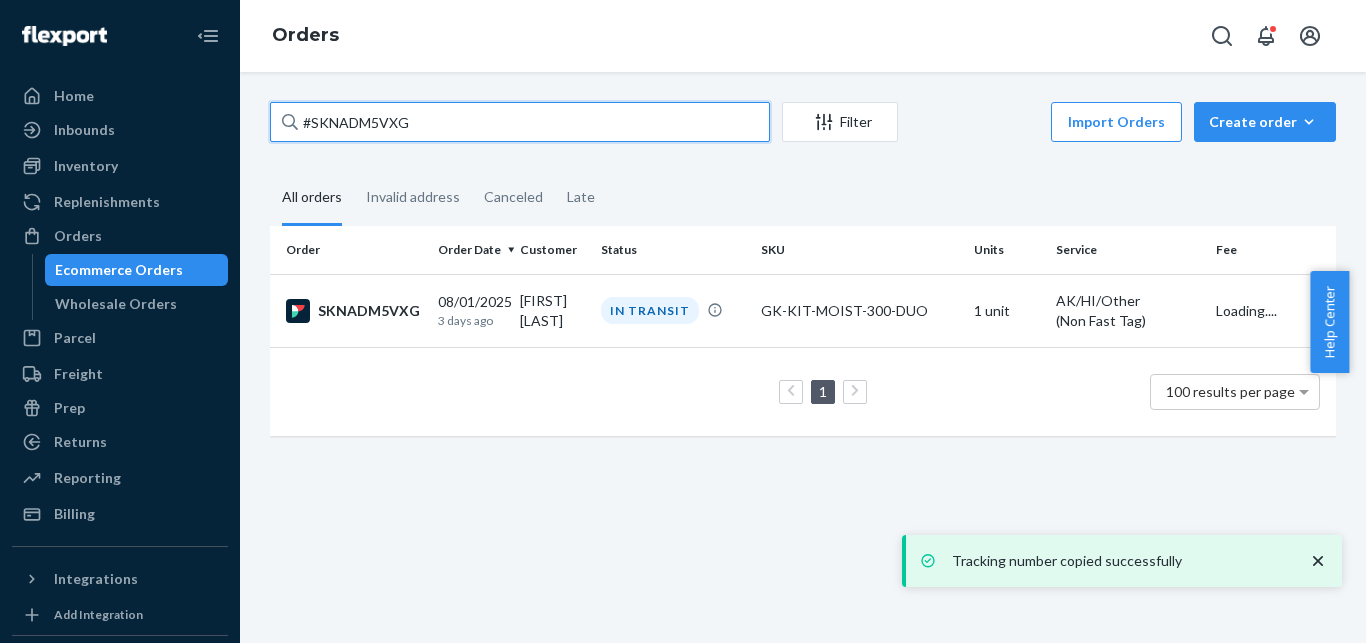 click on "#SKNADM5VXG" at bounding box center (520, 122) 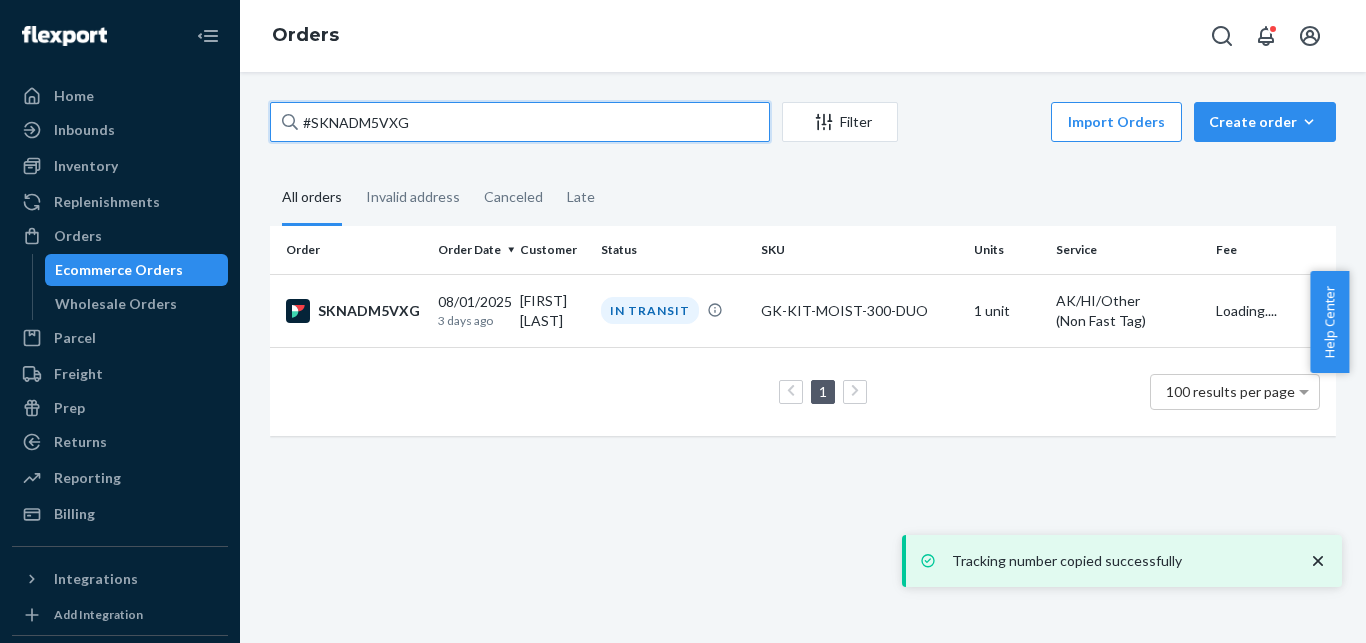 paste on "RKJFOMCVGL" 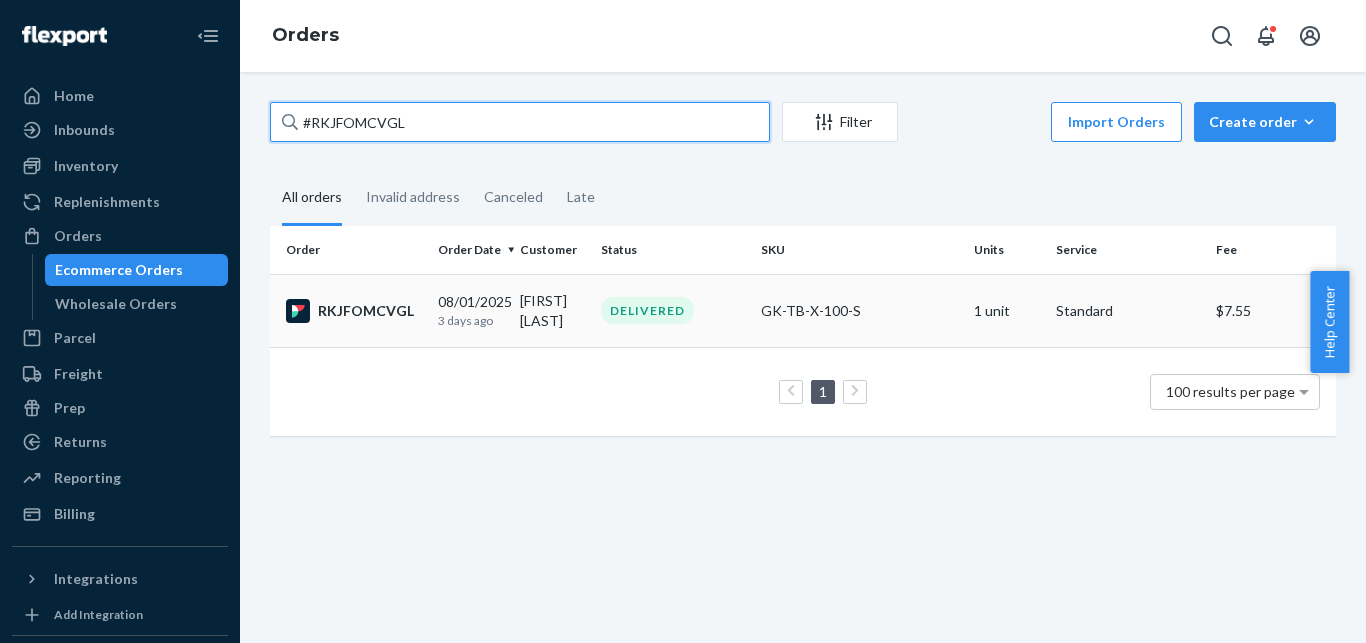 type on "#RKJFOMCVGL" 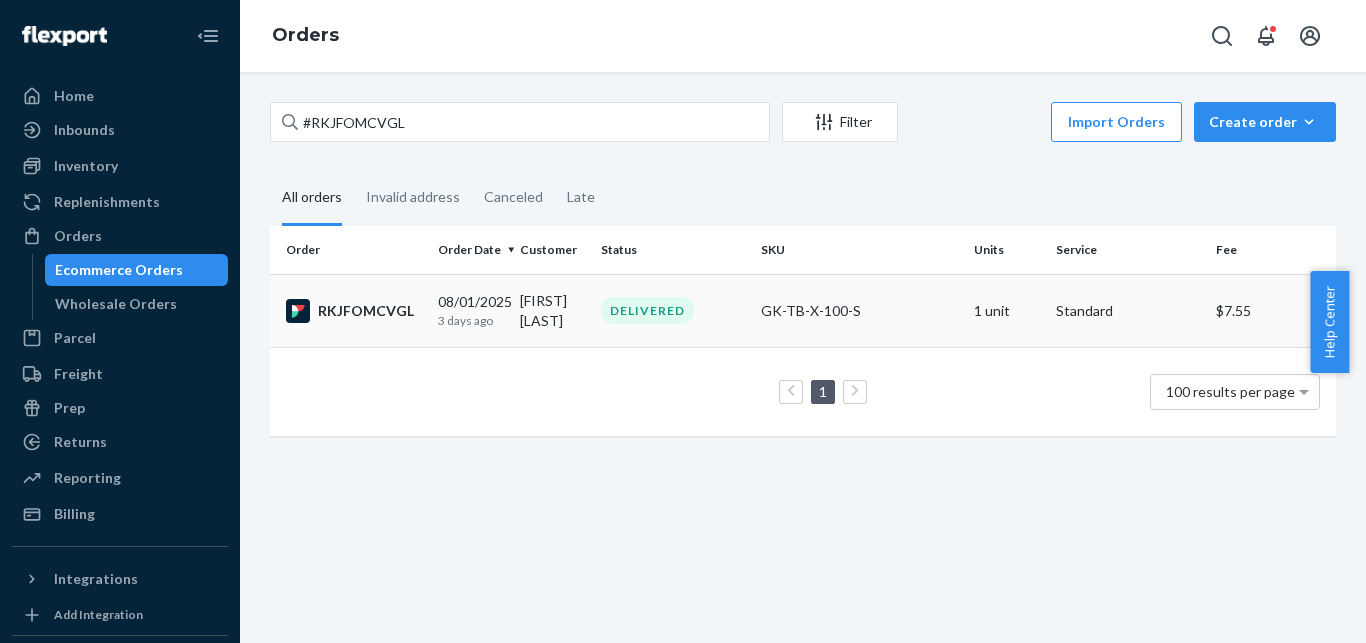 click on "RKJFOMCVGL" at bounding box center (354, 311) 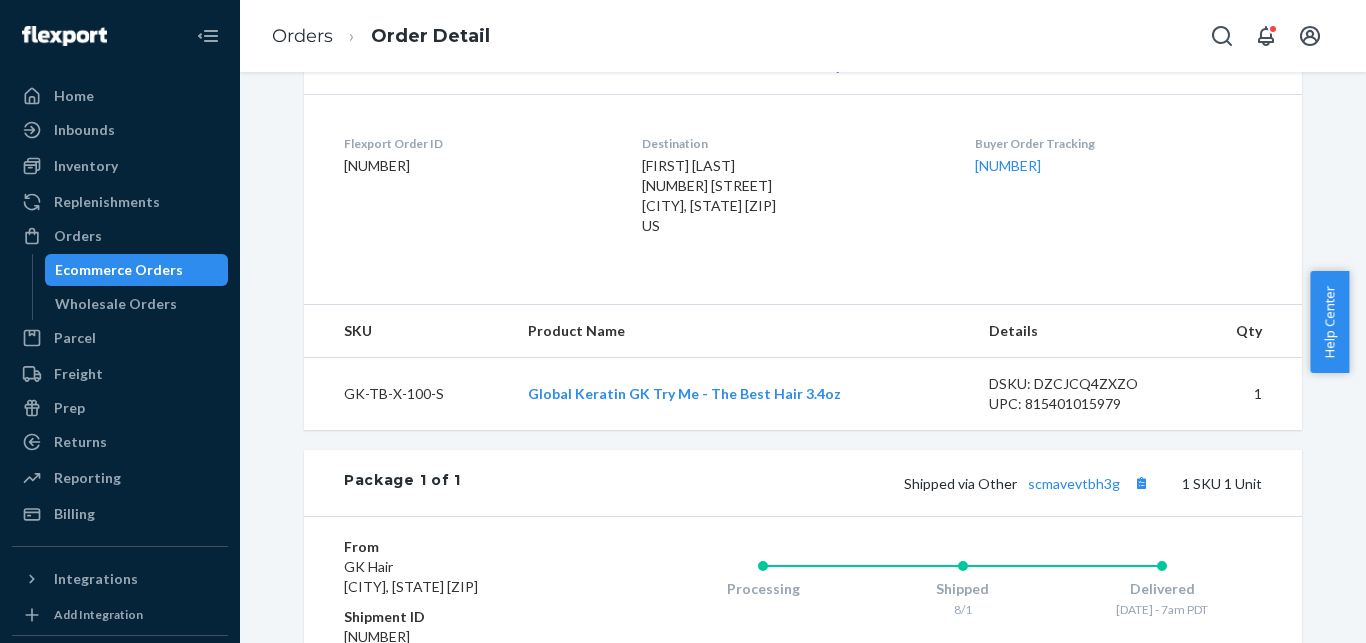 scroll, scrollTop: 485, scrollLeft: 0, axis: vertical 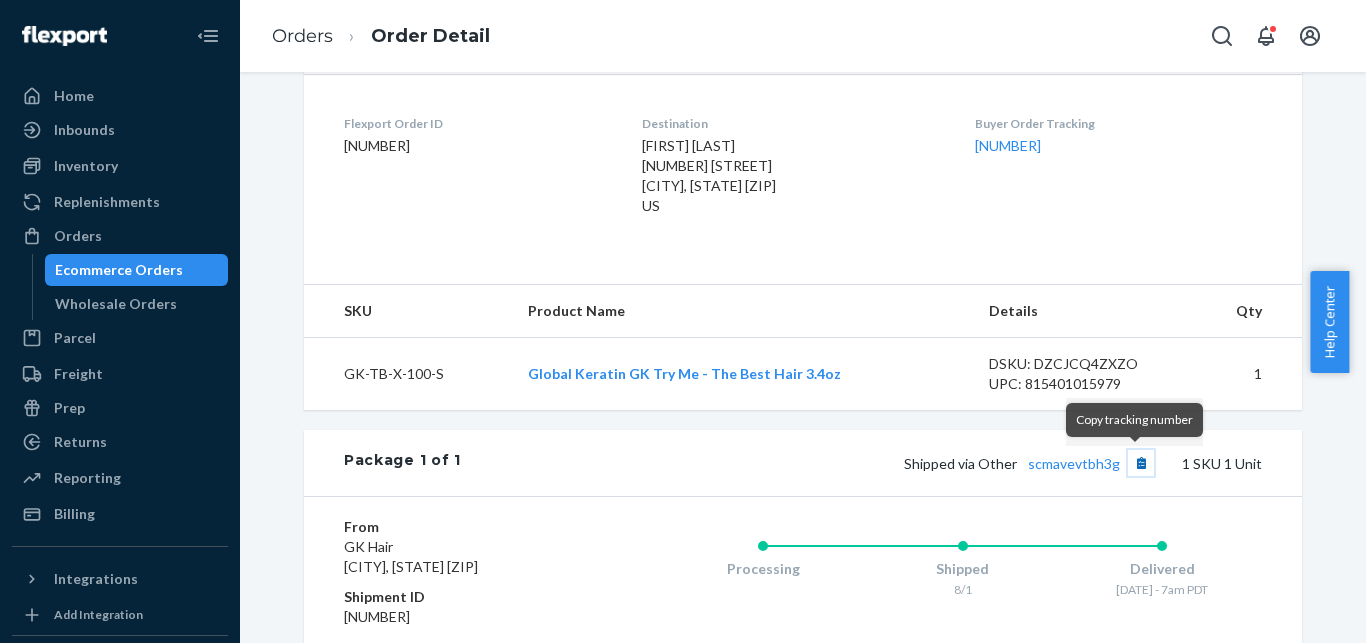 click at bounding box center (1141, 463) 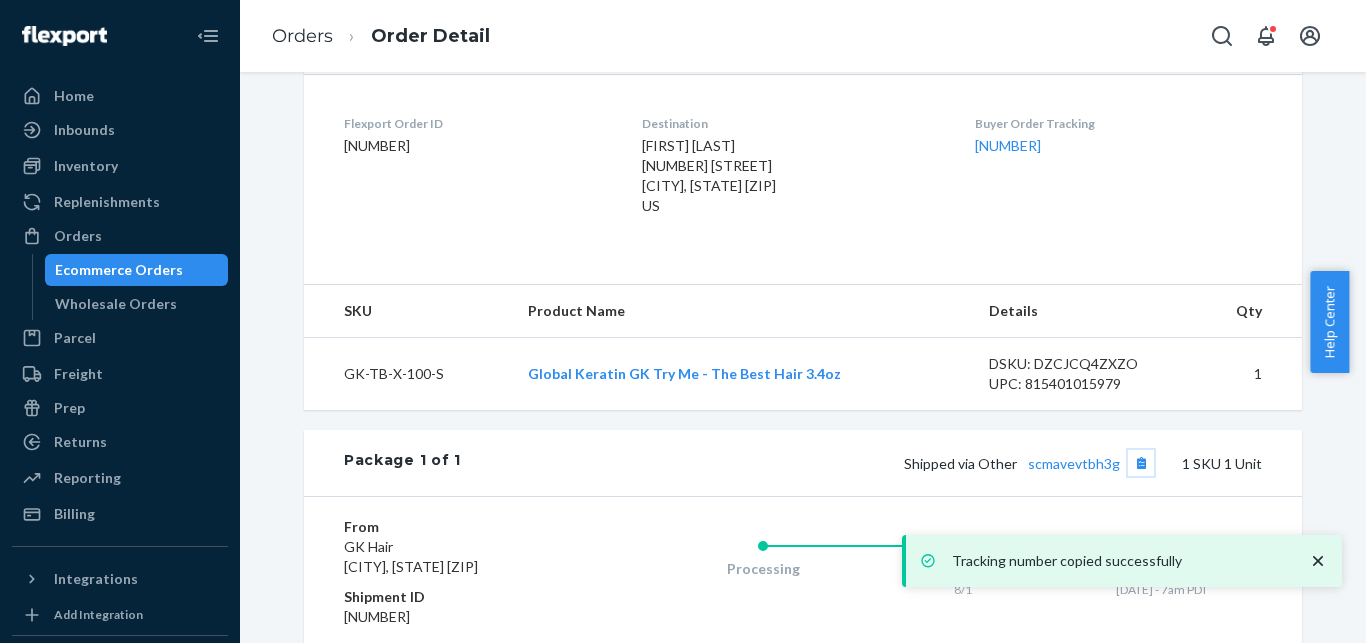 type 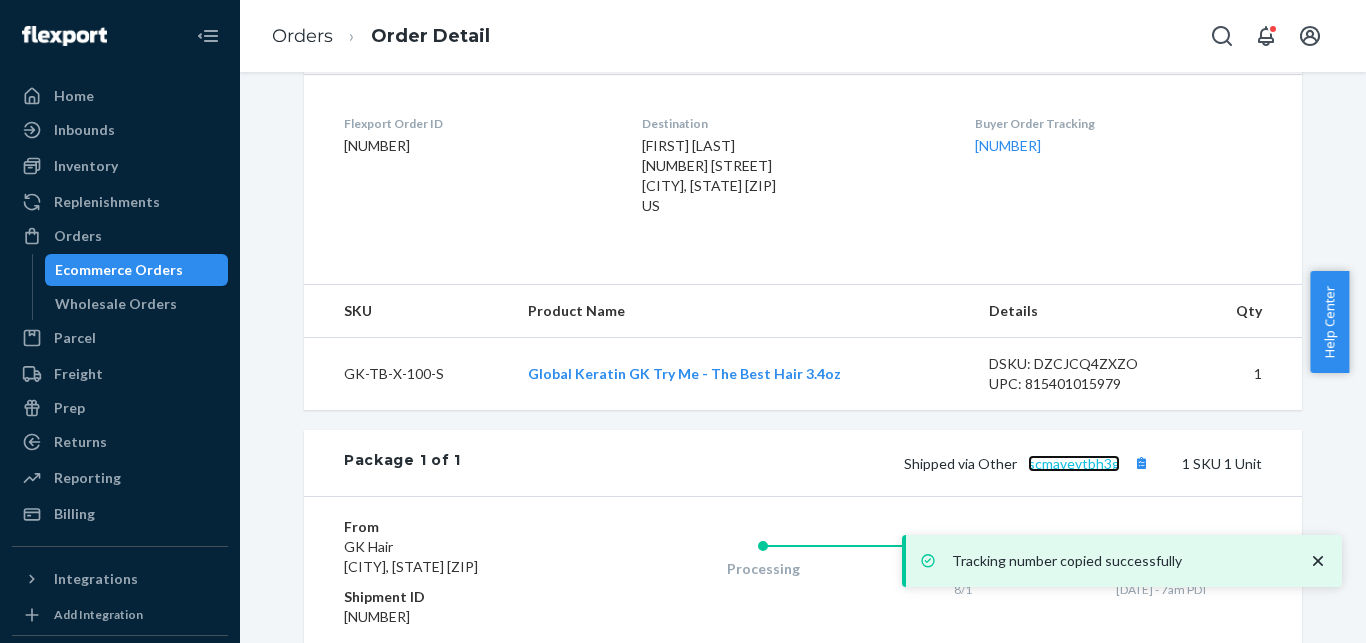 click on "scmavevtbh3g" at bounding box center [1074, 463] 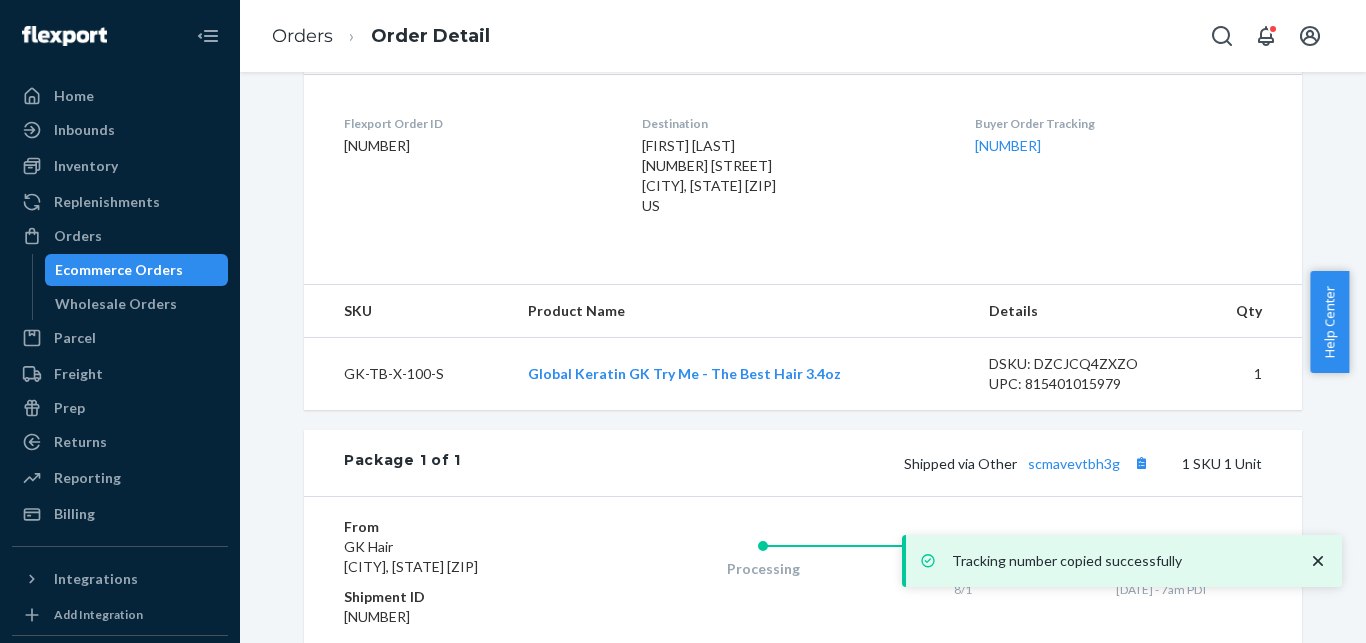click on "Ecommerce Orders" at bounding box center (137, 270) 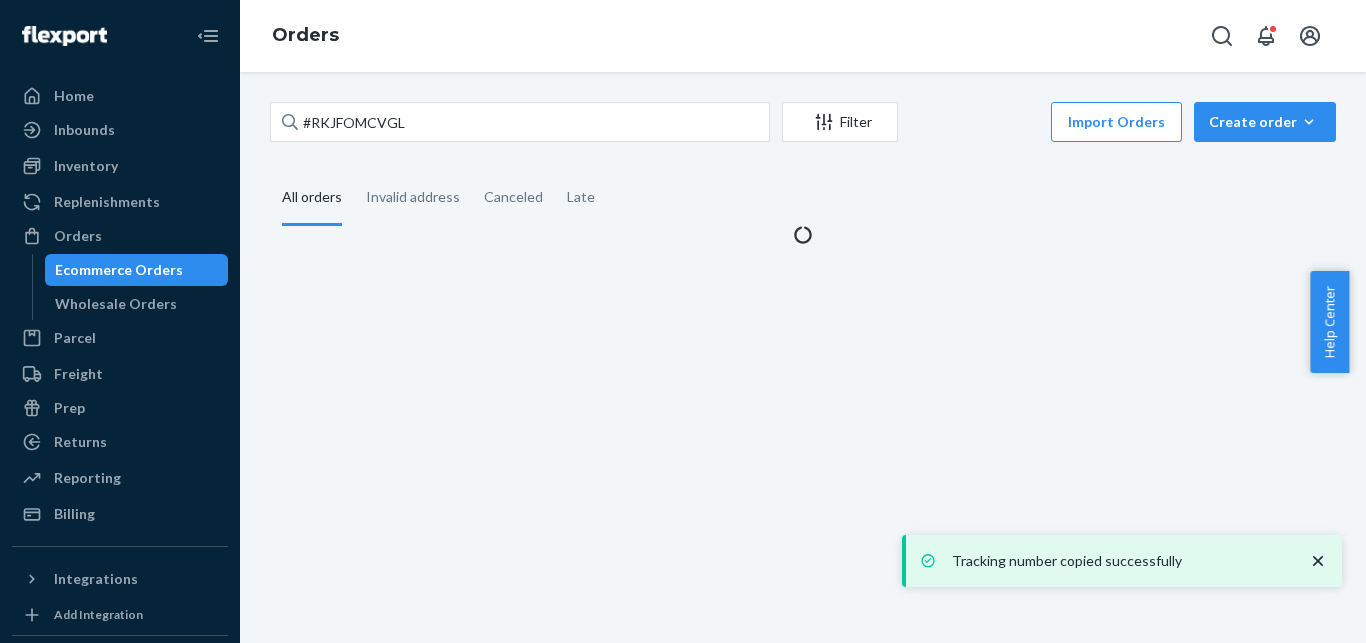scroll, scrollTop: 0, scrollLeft: 0, axis: both 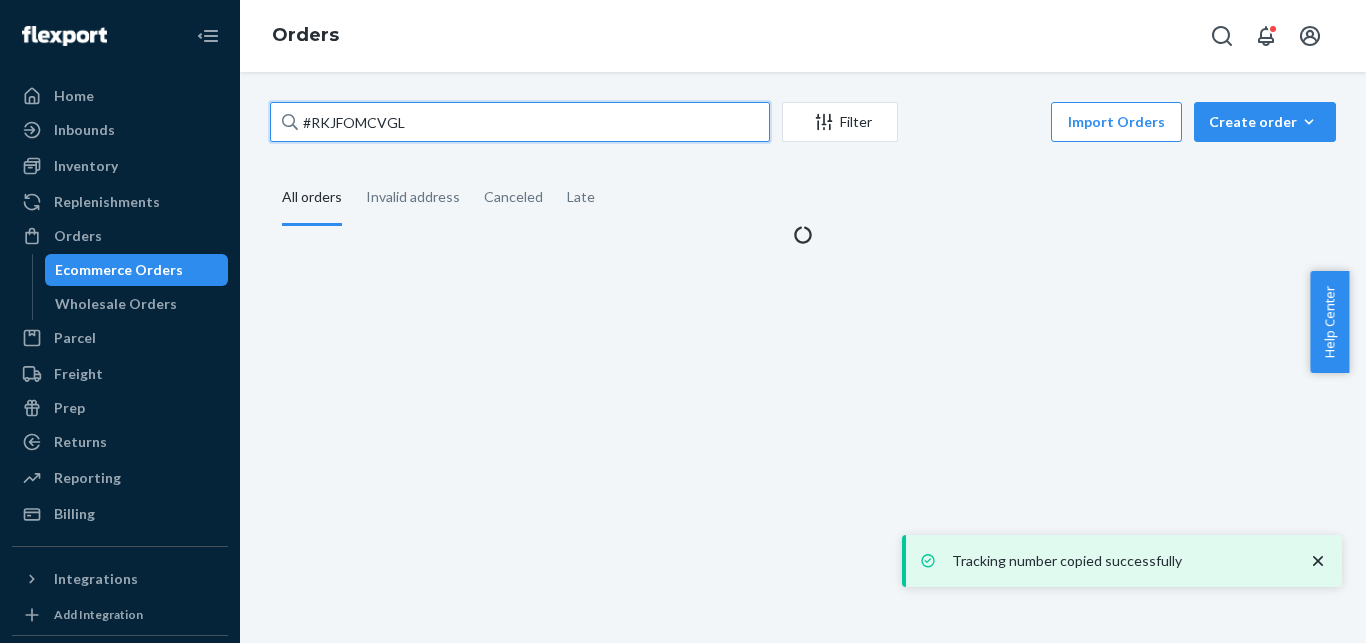 click on "#RKJFOMCVGL" at bounding box center (520, 122) 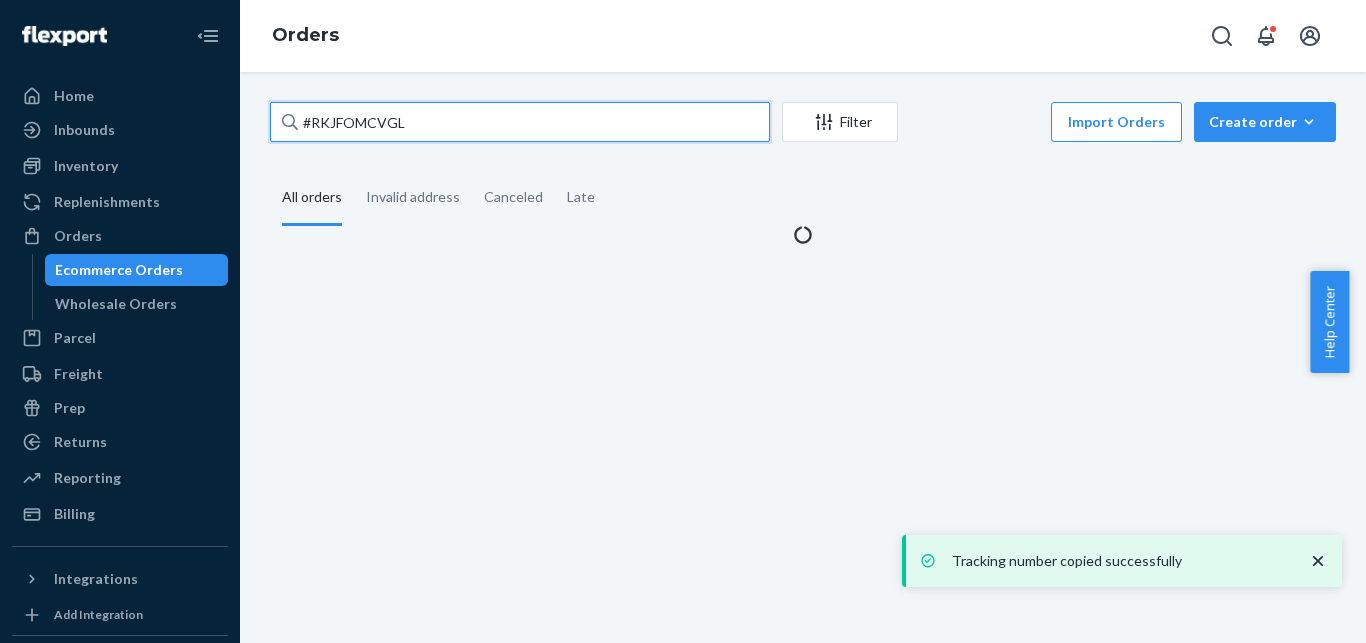 click on "#RKJFOMCVGL" at bounding box center (520, 122) 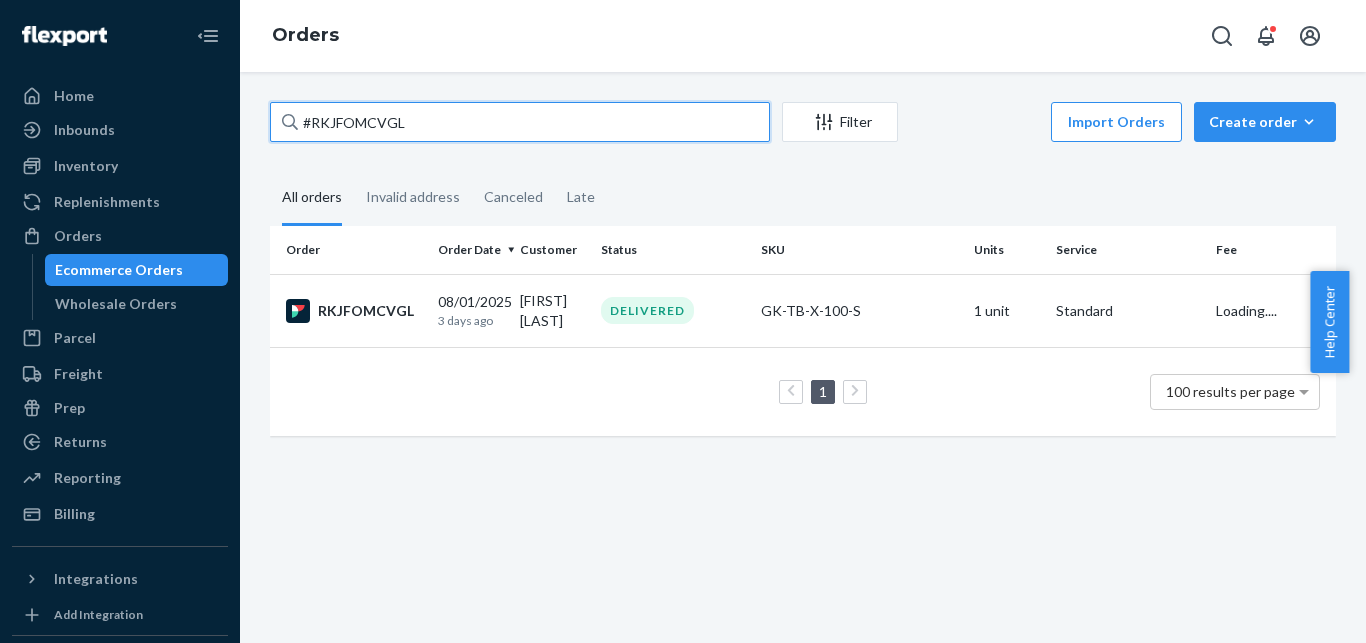 click on "#RKJFOMCVGL" at bounding box center (520, 122) 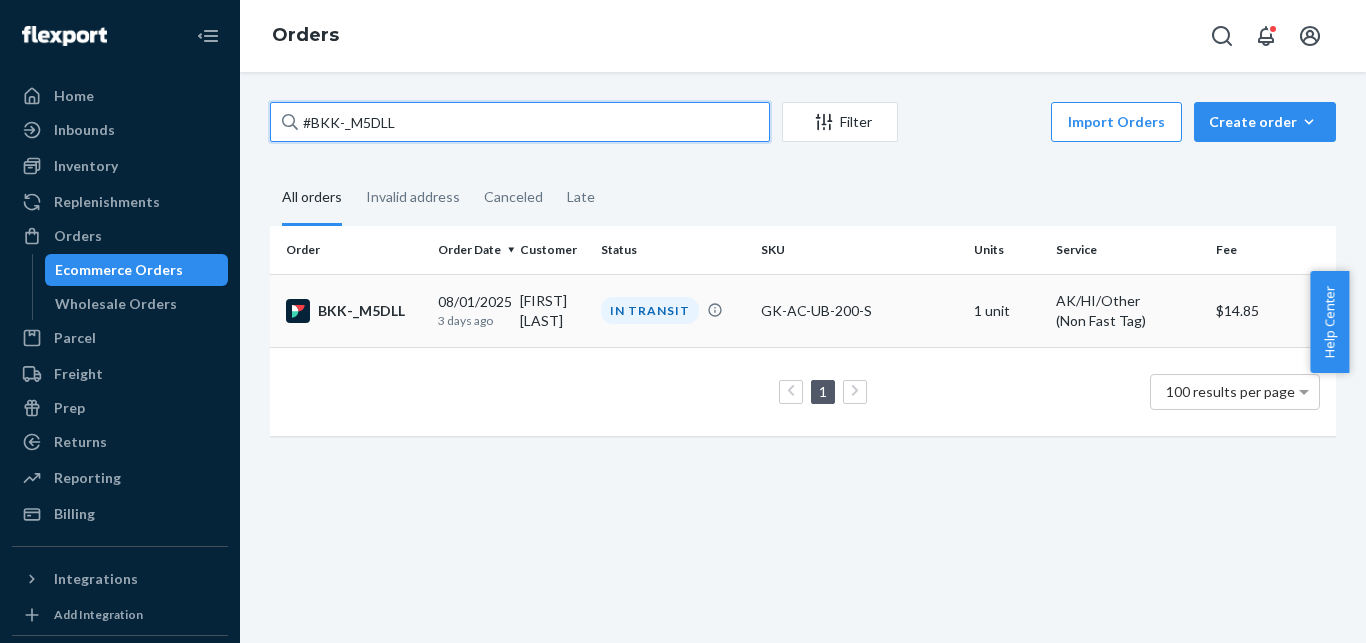 type on "#BKK-_M5DLL" 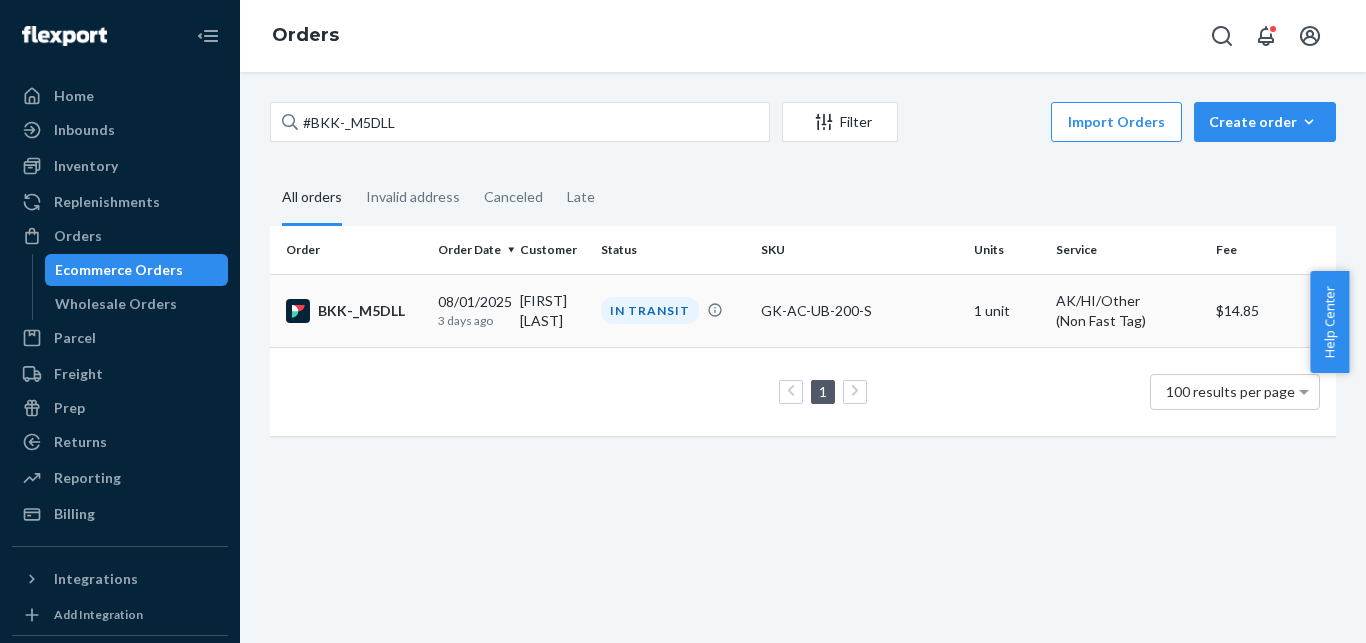 click on "BKK-_M5DLL" at bounding box center [354, 311] 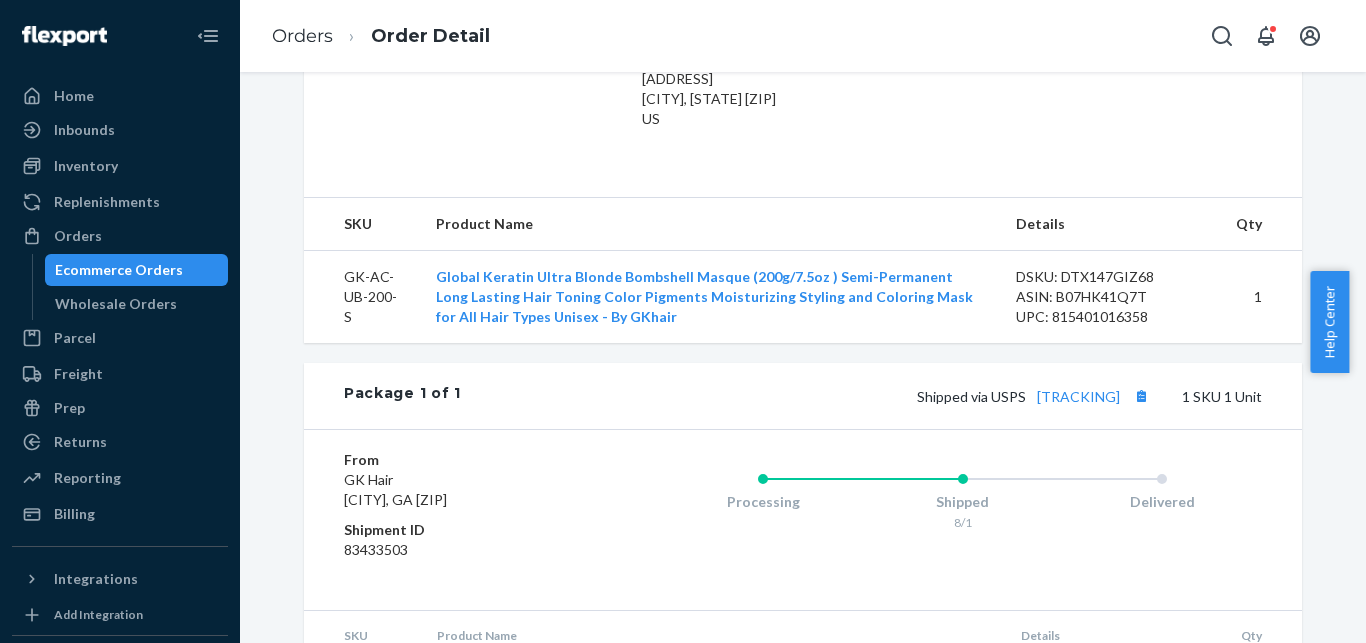 scroll, scrollTop: 689, scrollLeft: 0, axis: vertical 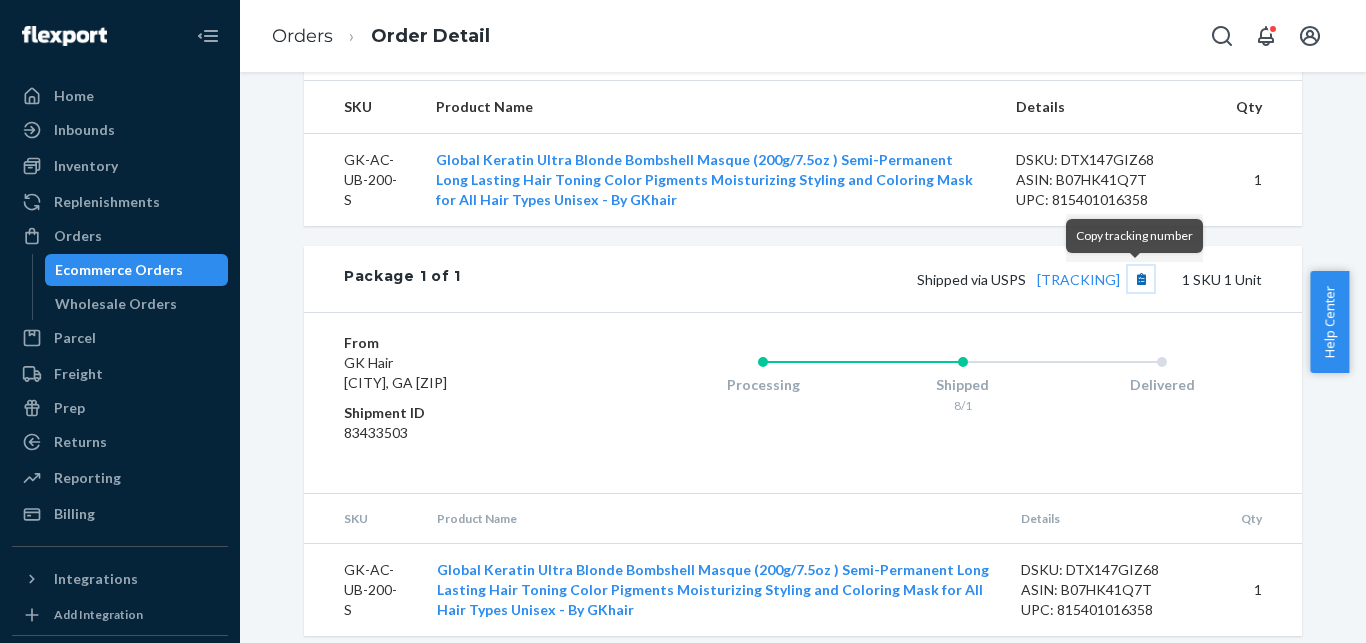 click at bounding box center [1141, 279] 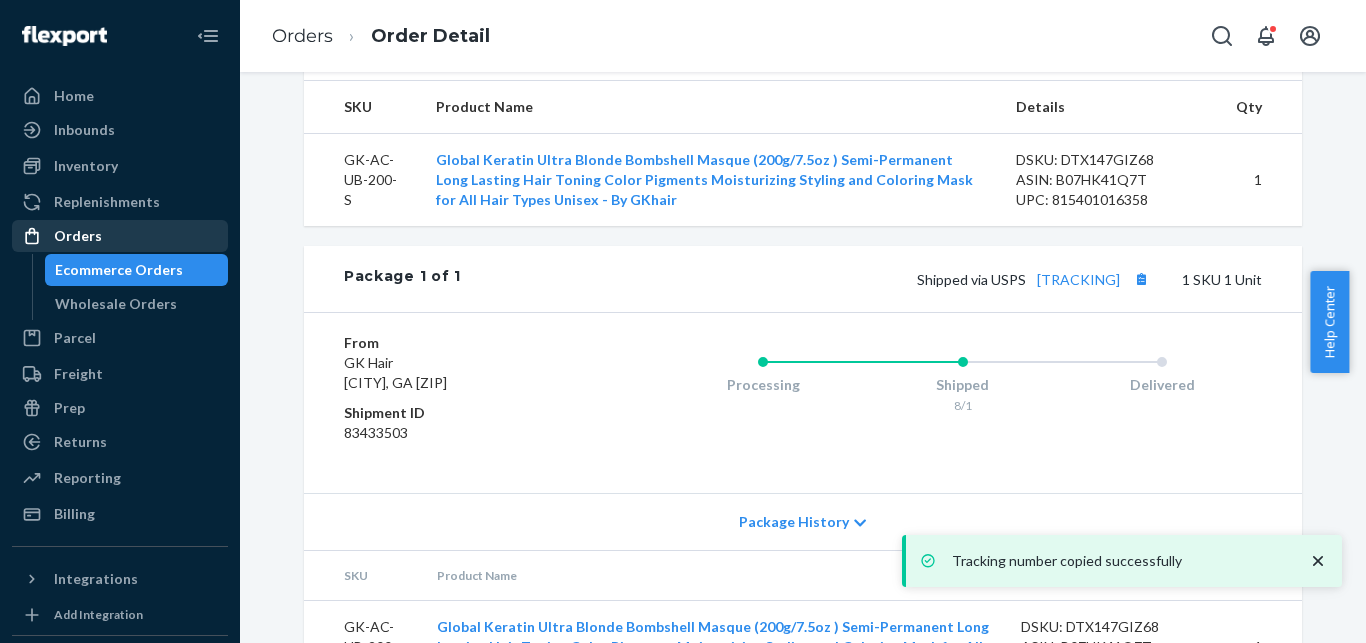 click on "Orders" at bounding box center (120, 236) 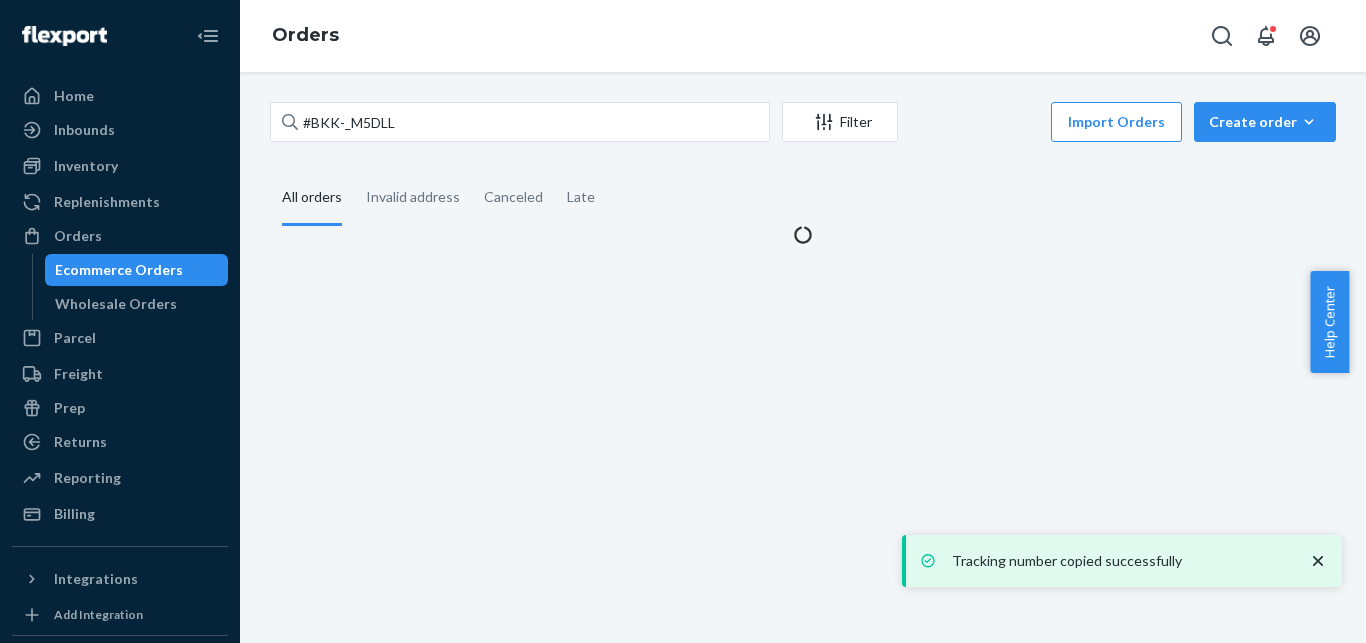 scroll, scrollTop: 0, scrollLeft: 0, axis: both 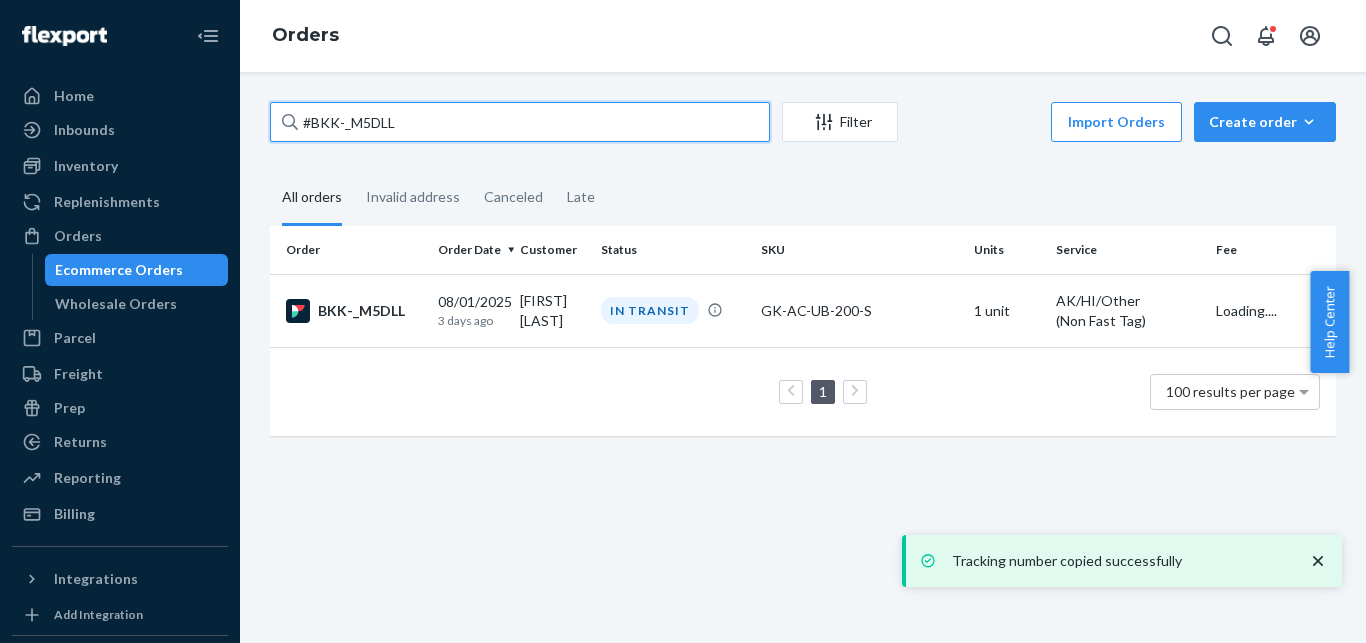 click on "#BKK-_M5DLL" at bounding box center [520, 122] 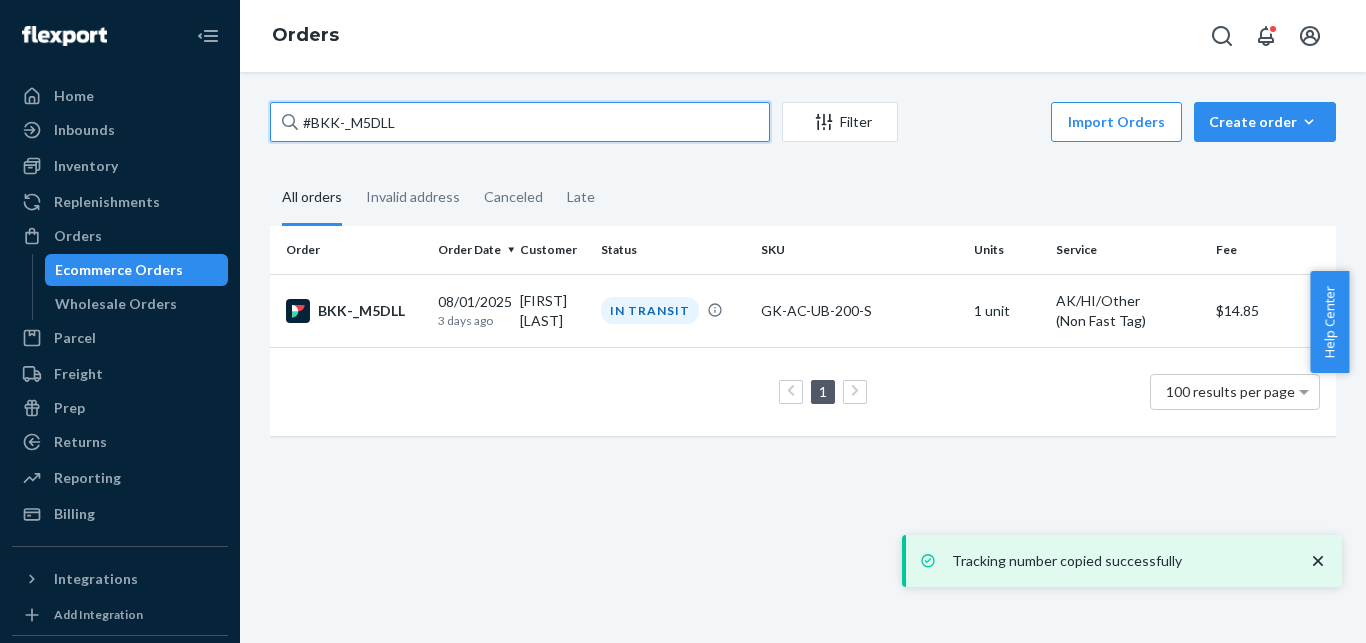 click on "#BKK-_M5DLL" at bounding box center [520, 122] 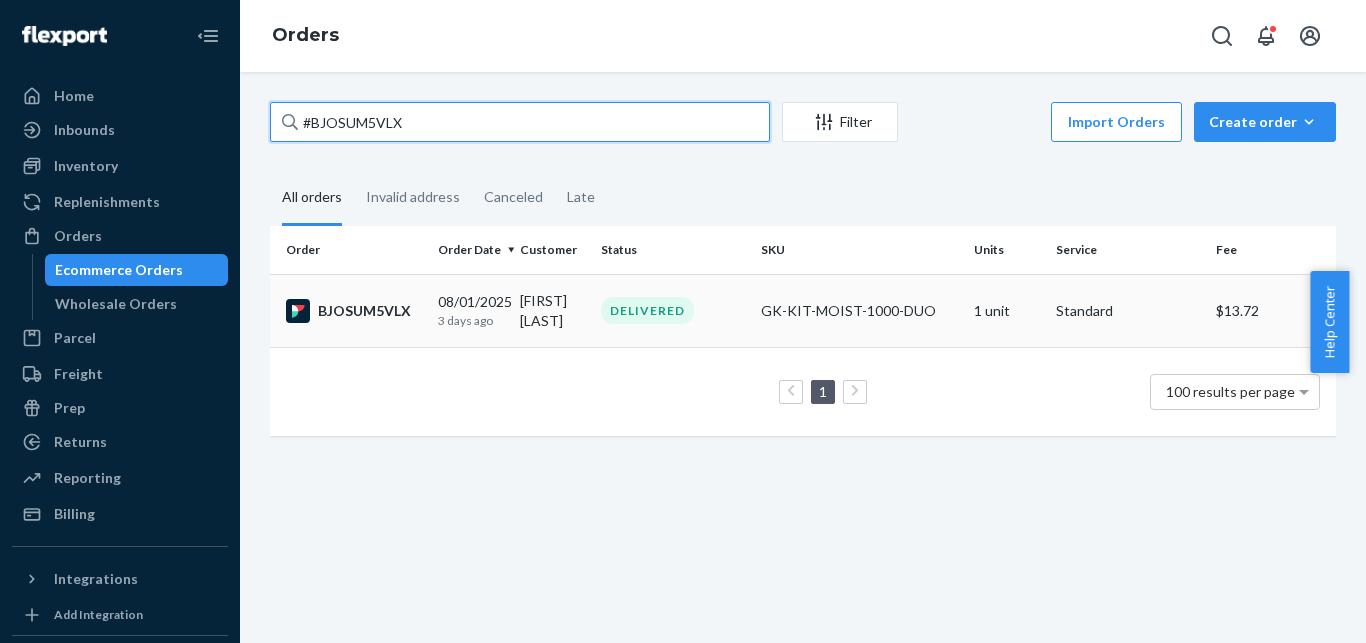 type on "#BJOSUM5VLX" 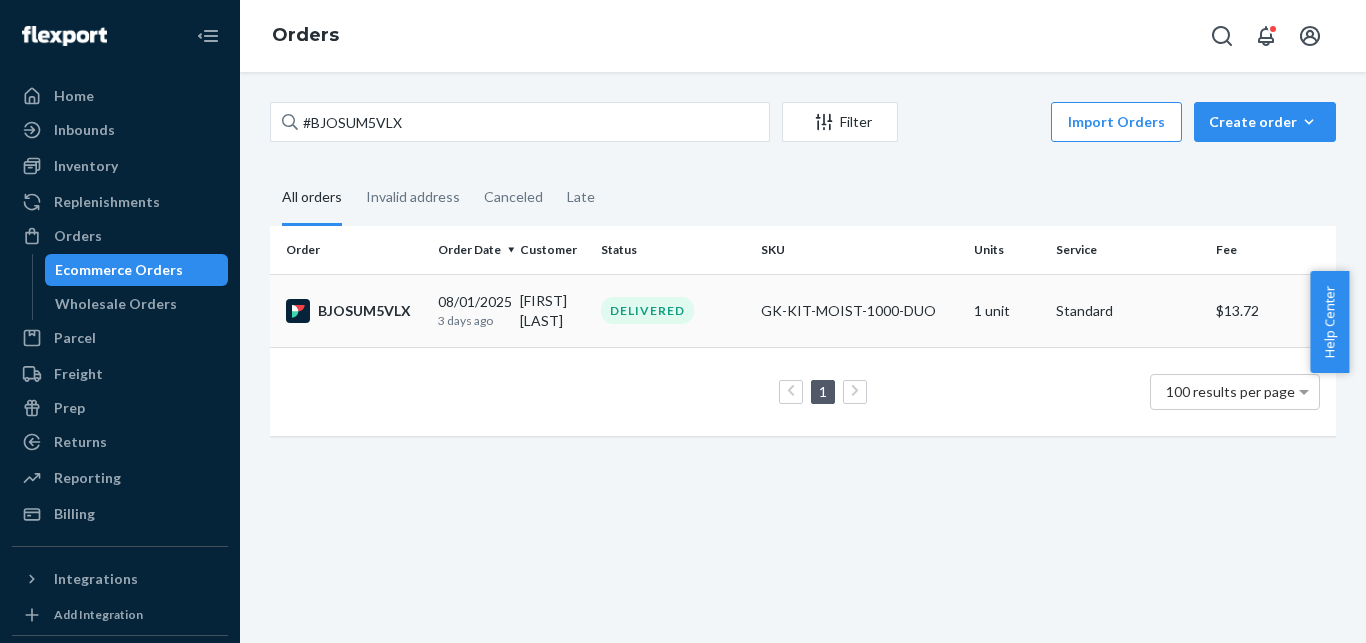 click on "BJOSUM5VLX" at bounding box center [354, 311] 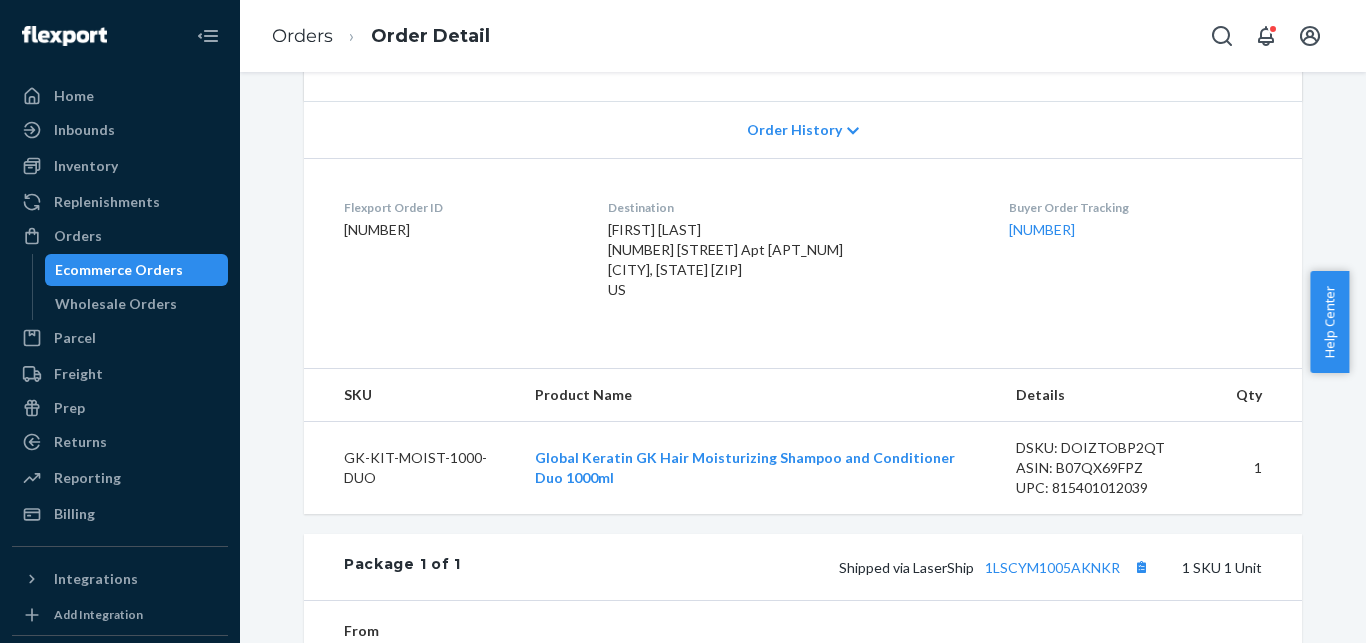scroll, scrollTop: 561, scrollLeft: 0, axis: vertical 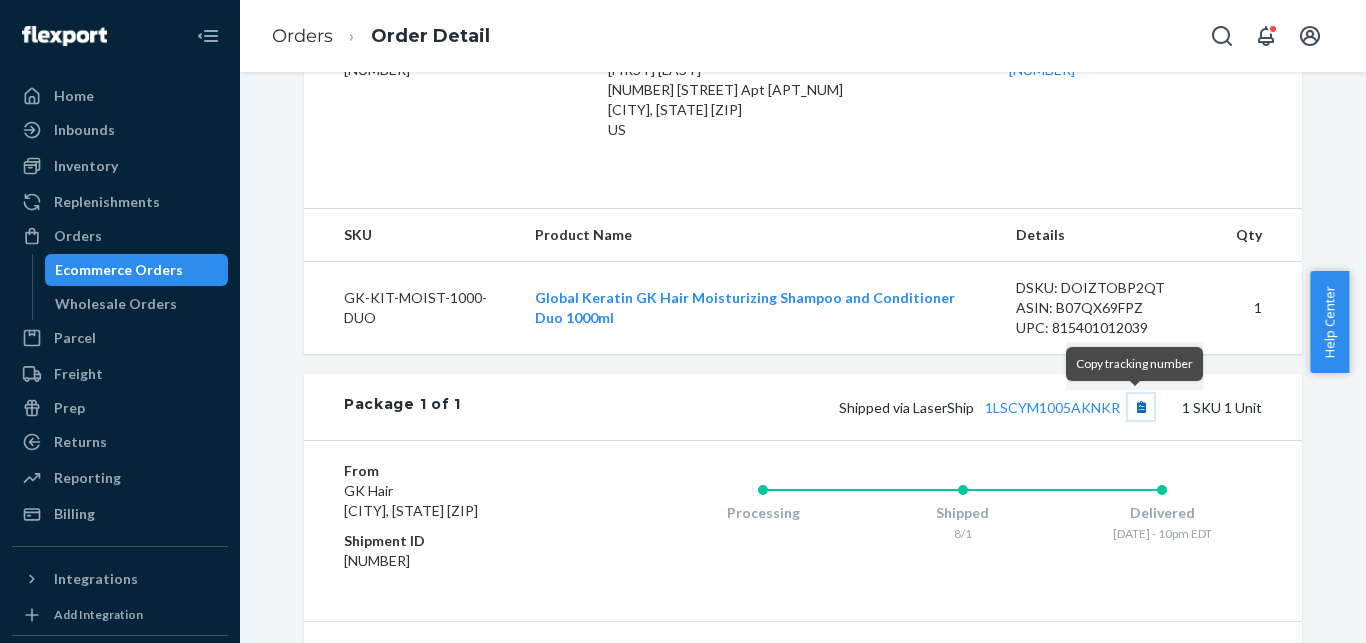 click at bounding box center [1141, 407] 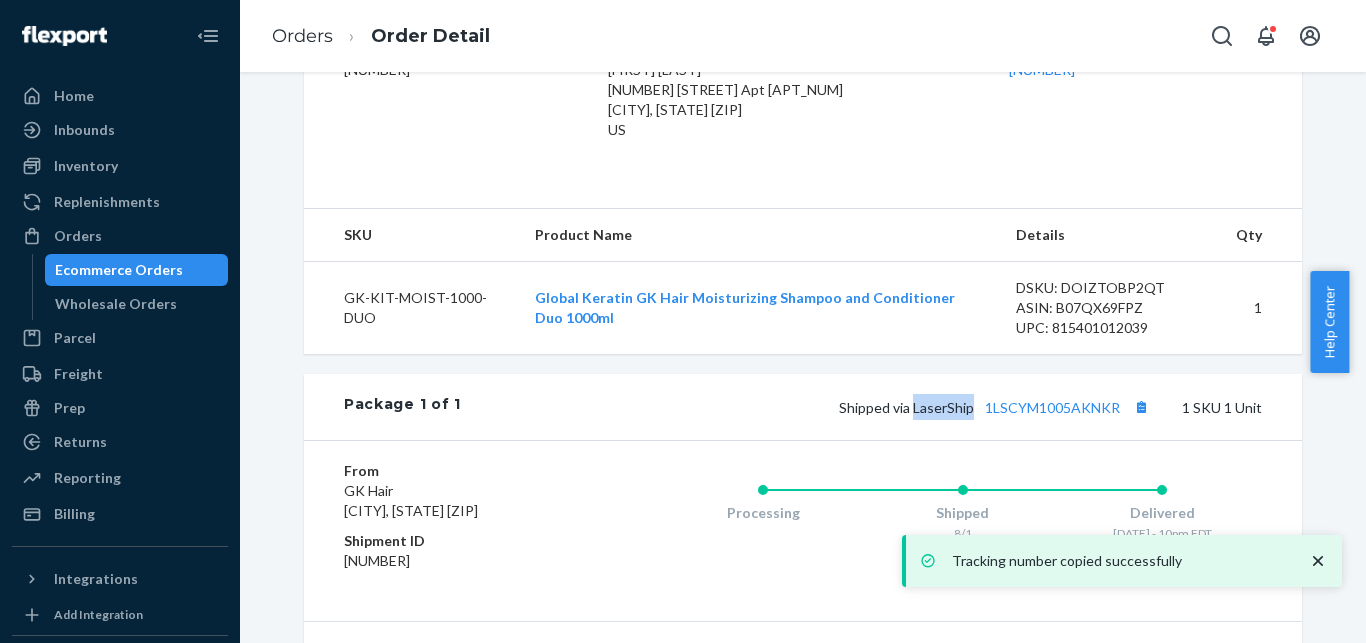 drag, startPoint x: 907, startPoint y: 413, endPoint x: 966, endPoint y: 405, distance: 59.5399 